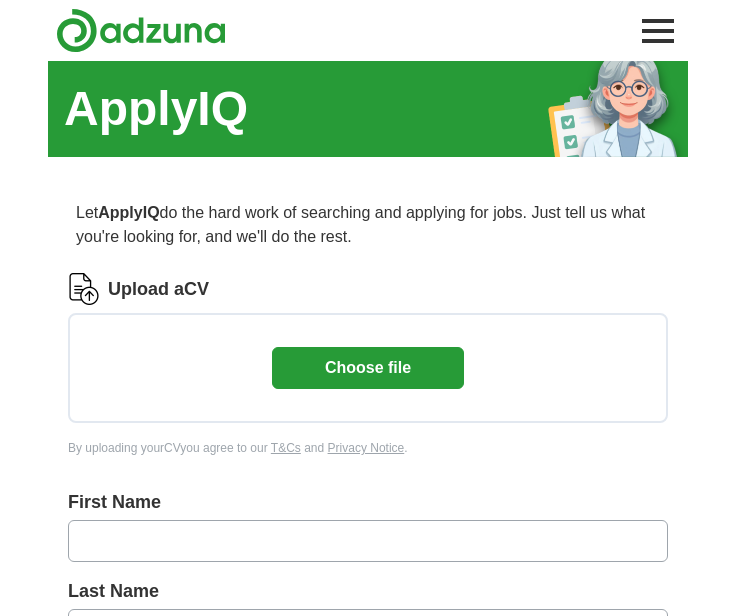 scroll, scrollTop: 1094, scrollLeft: 0, axis: vertical 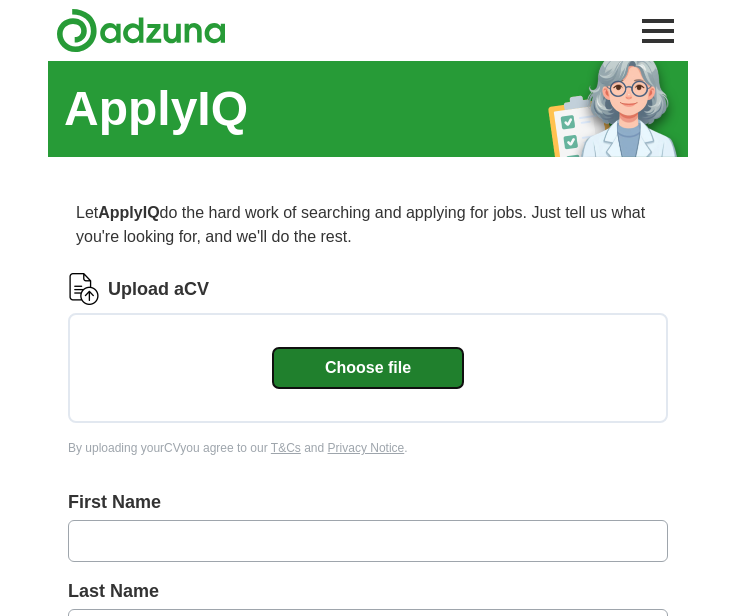 click on "Choose file" at bounding box center [368, 368] 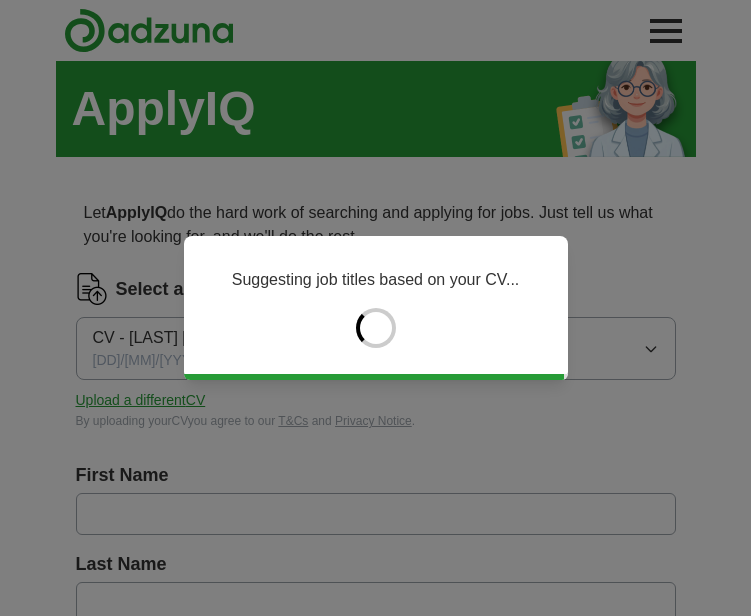 type on "*****" 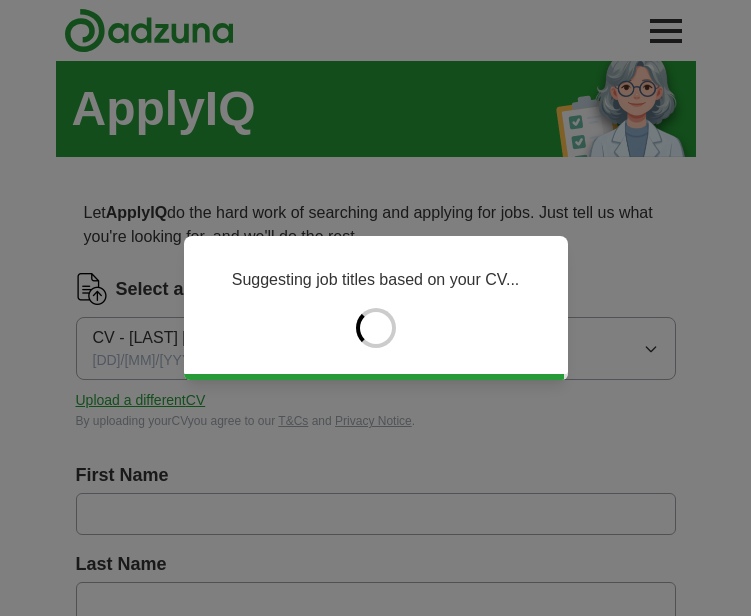 type on "******" 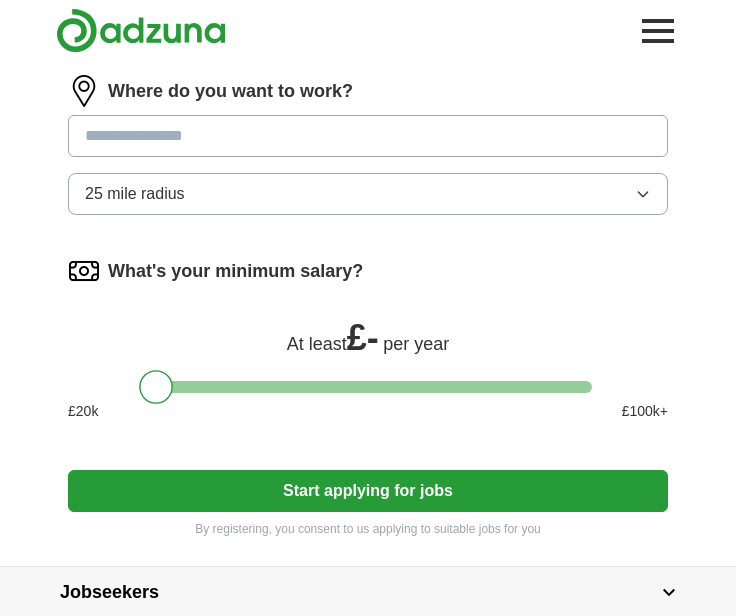 scroll, scrollTop: 1000, scrollLeft: 0, axis: vertical 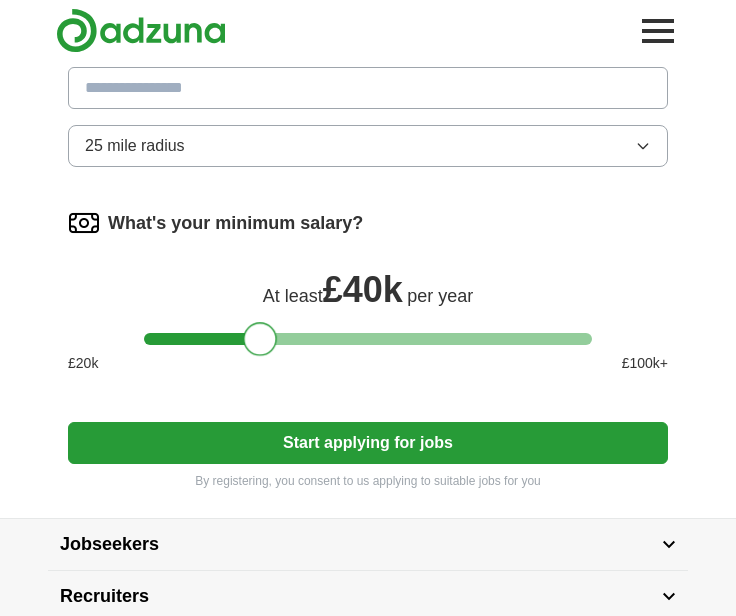drag, startPoint x: 155, startPoint y: 338, endPoint x: 257, endPoint y: 364, distance: 105.26158 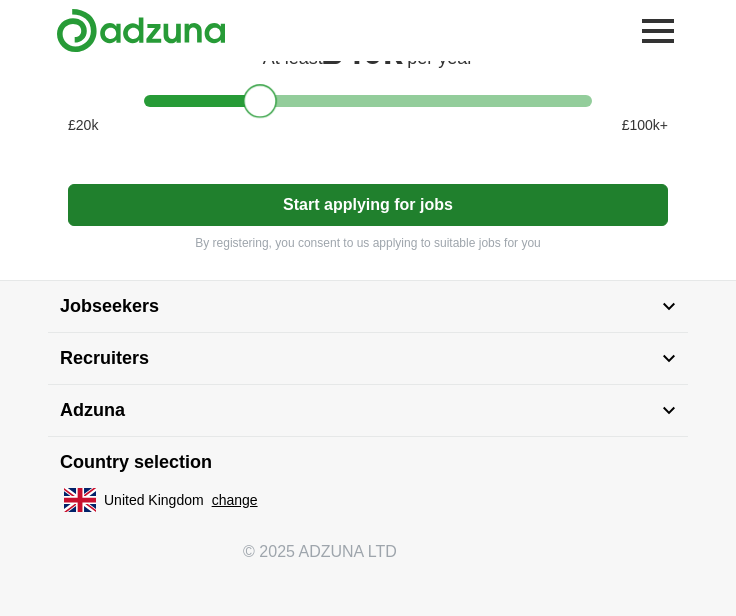 scroll, scrollTop: 1242, scrollLeft: 0, axis: vertical 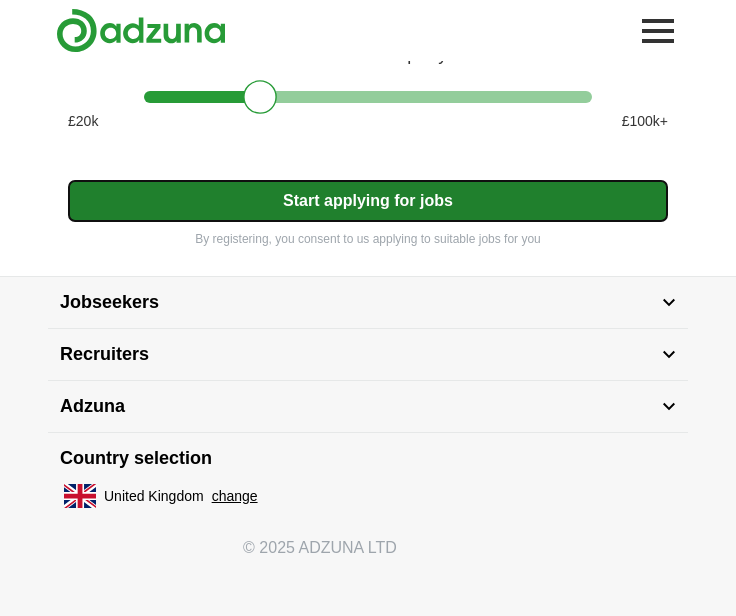 click on "Start applying for jobs" at bounding box center (368, 201) 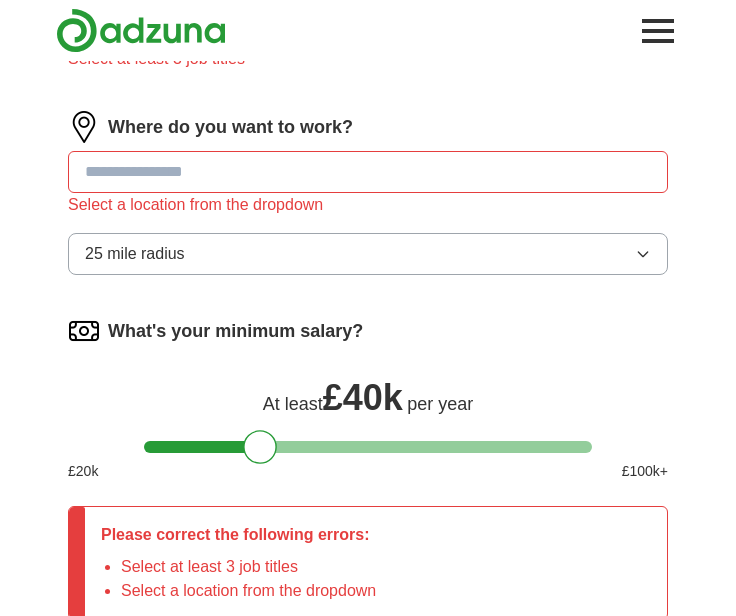 scroll, scrollTop: 623, scrollLeft: 0, axis: vertical 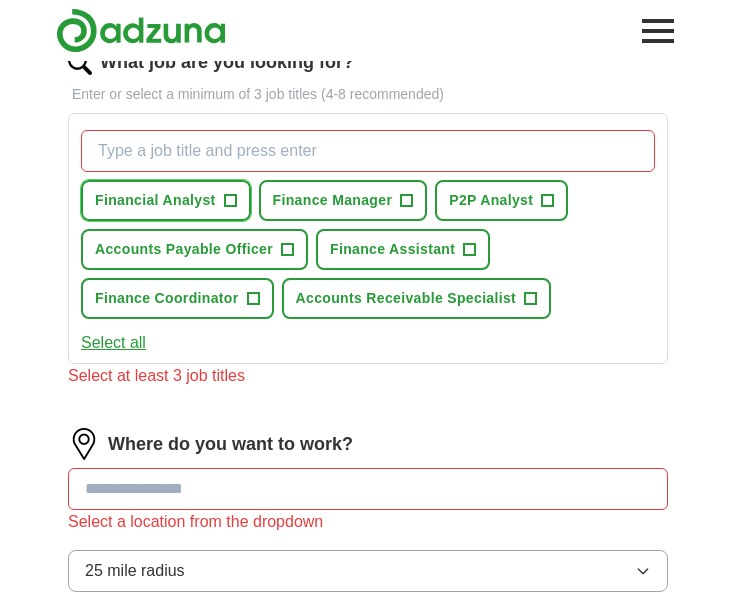 click on "Financial Analyst" at bounding box center [155, 200] 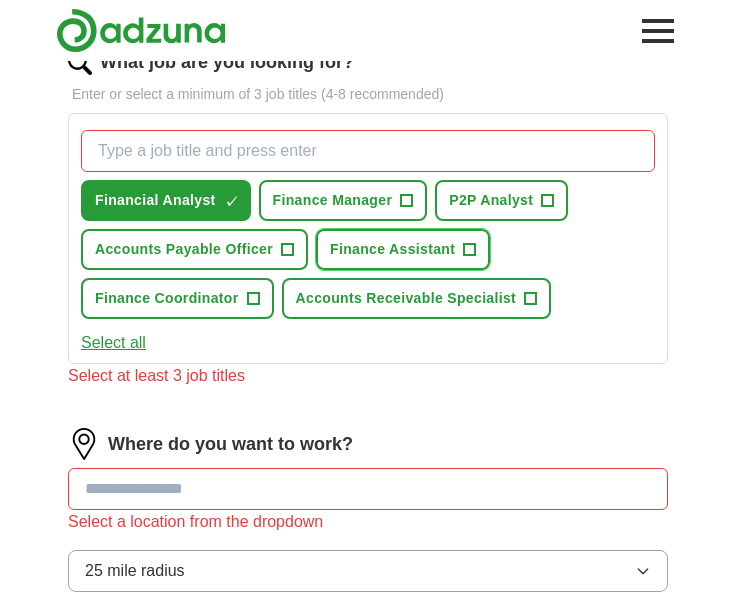 click on "Finance Assistant" at bounding box center [392, 249] 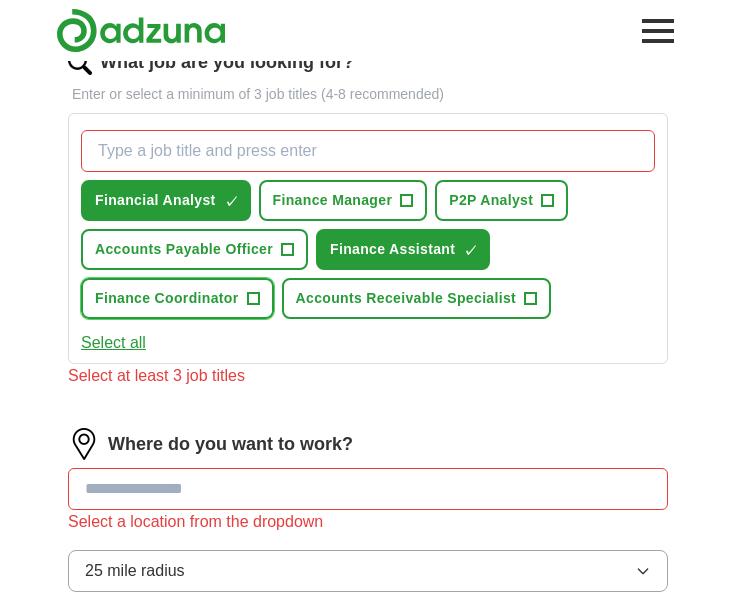 click on "Finance Coordinator" at bounding box center [167, 298] 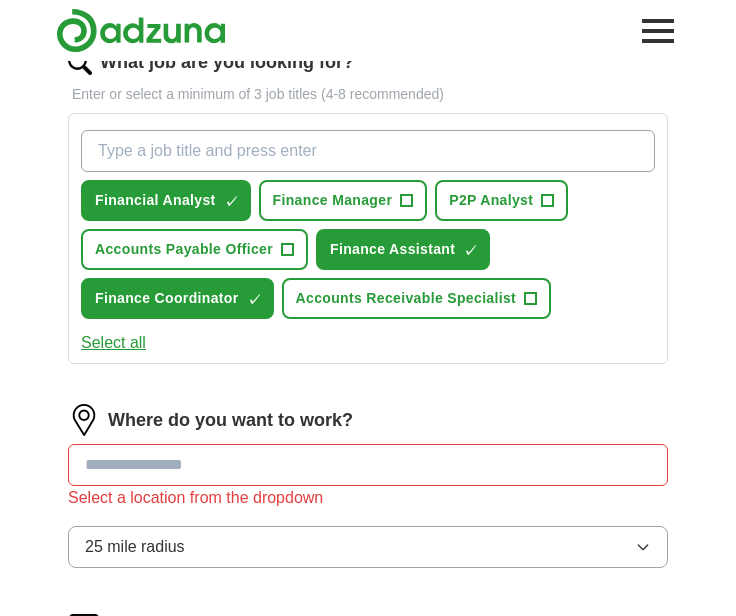 click at bounding box center (368, 465) 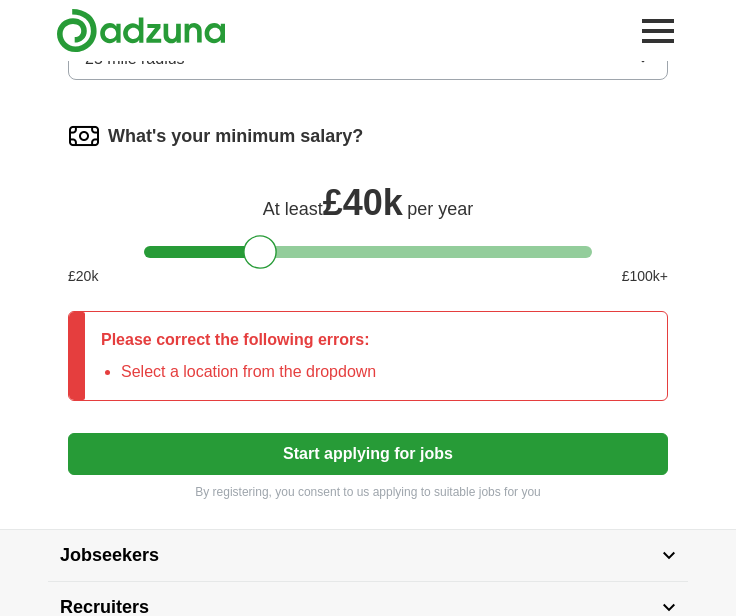 scroll, scrollTop: 1123, scrollLeft: 0, axis: vertical 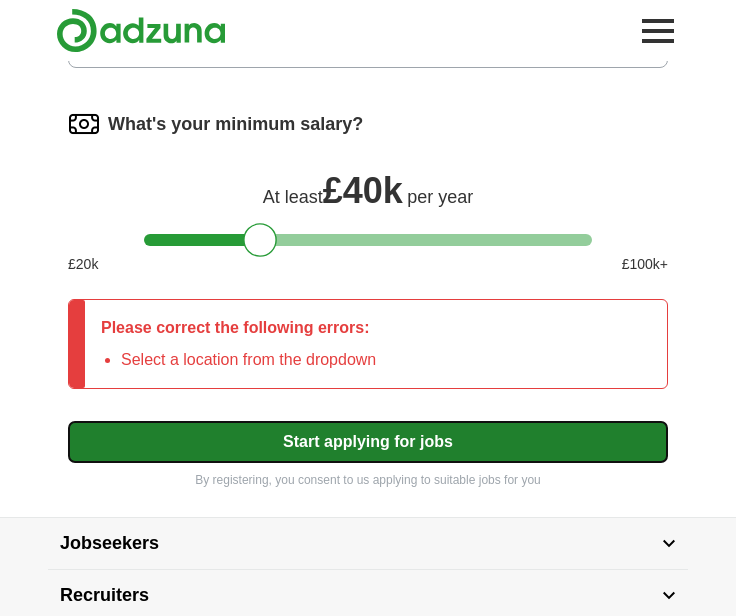 click on "Start applying for jobs" at bounding box center [368, 442] 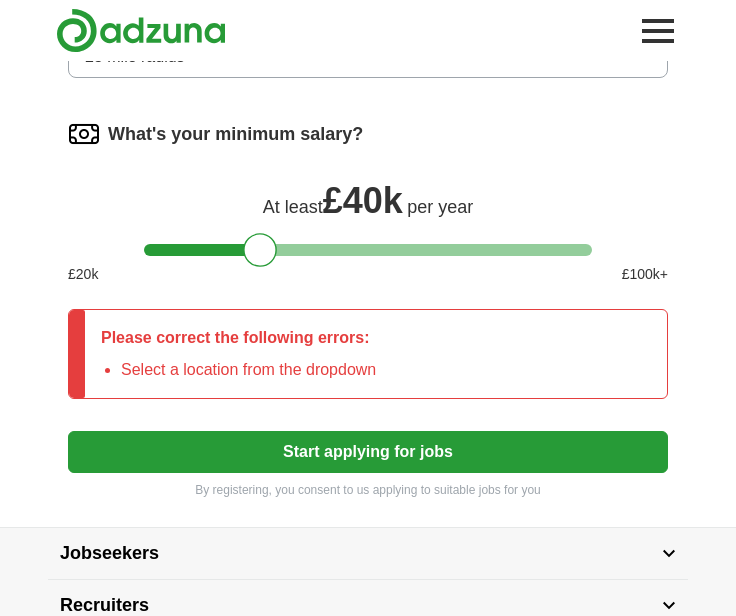 scroll, scrollTop: 1123, scrollLeft: 0, axis: vertical 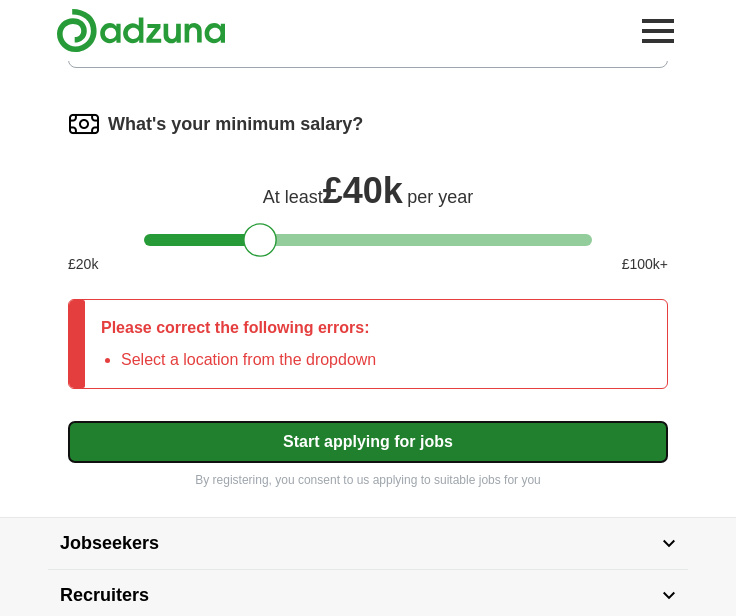 click on "Start applying for jobs" at bounding box center (368, 442) 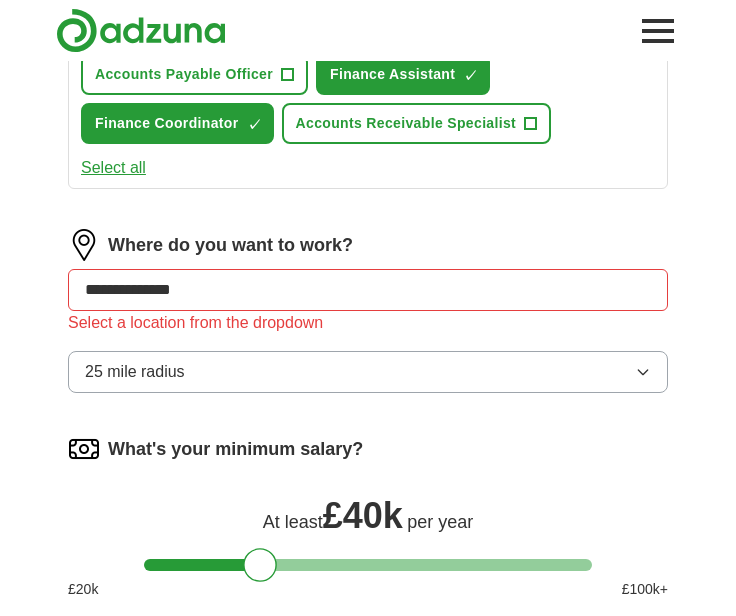 scroll, scrollTop: 790, scrollLeft: 0, axis: vertical 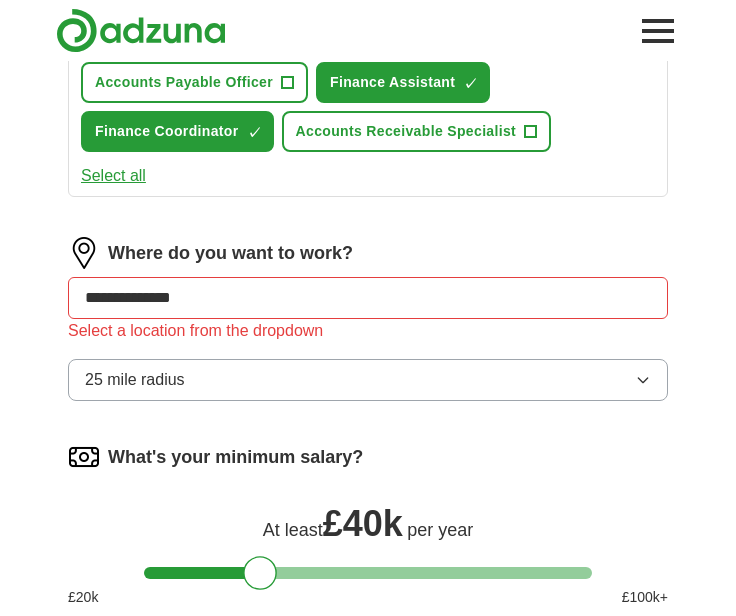 click on "**********" at bounding box center (368, 298) 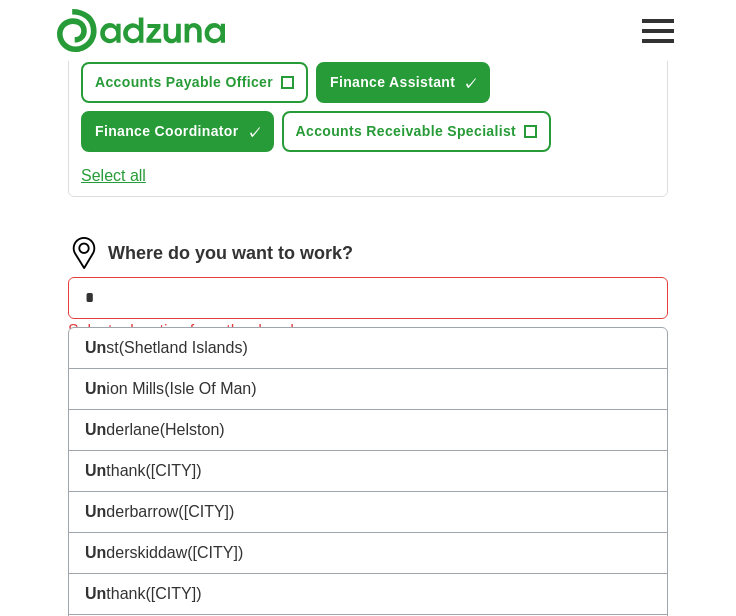 type on "*" 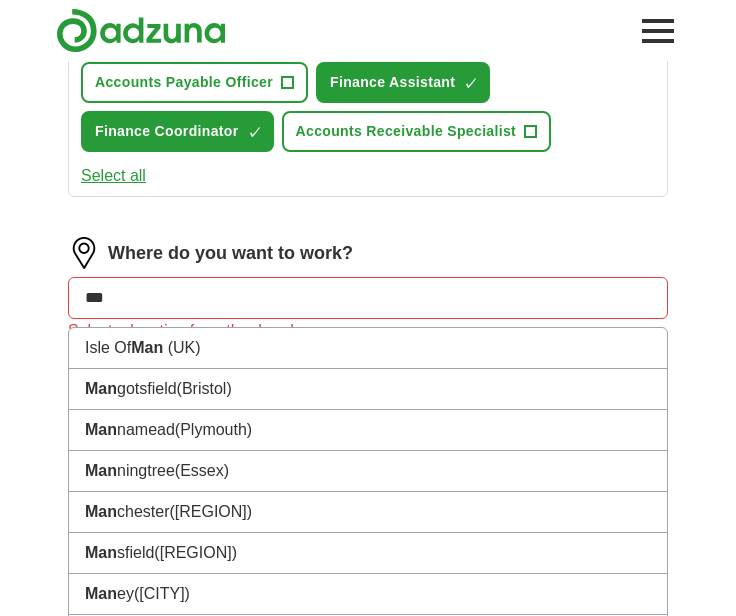 click on "***" at bounding box center [368, 298] 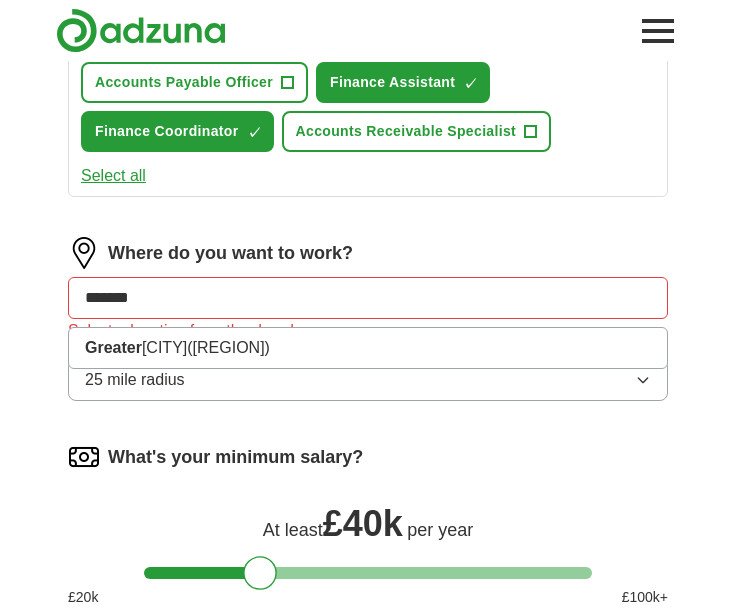 click on "*******" at bounding box center (368, 298) 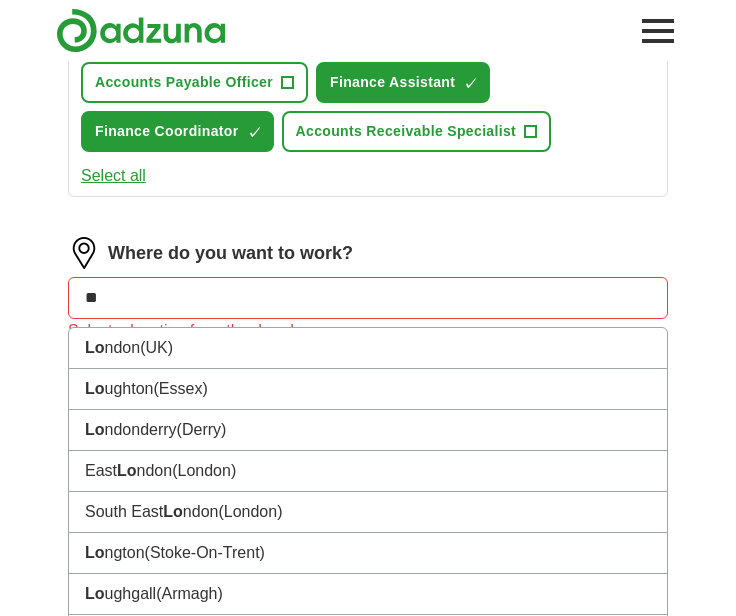 type on "***" 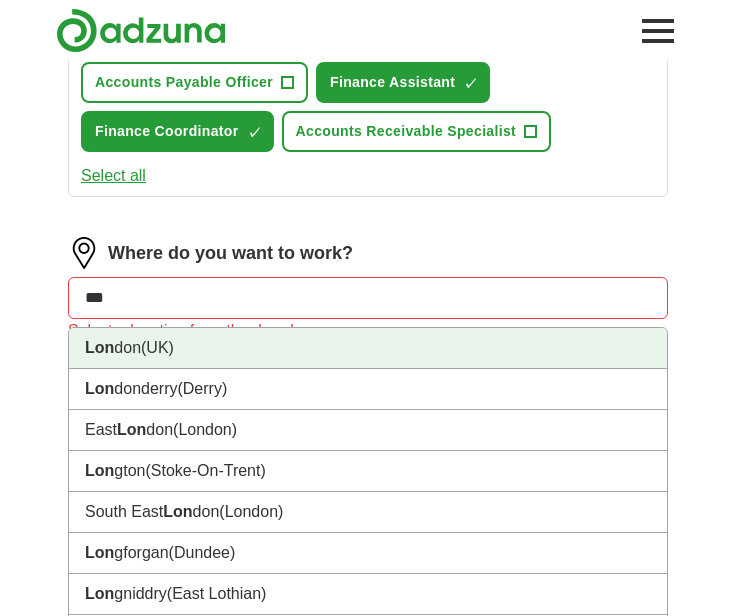 click on "[CITY]  (UK)" at bounding box center (368, 348) 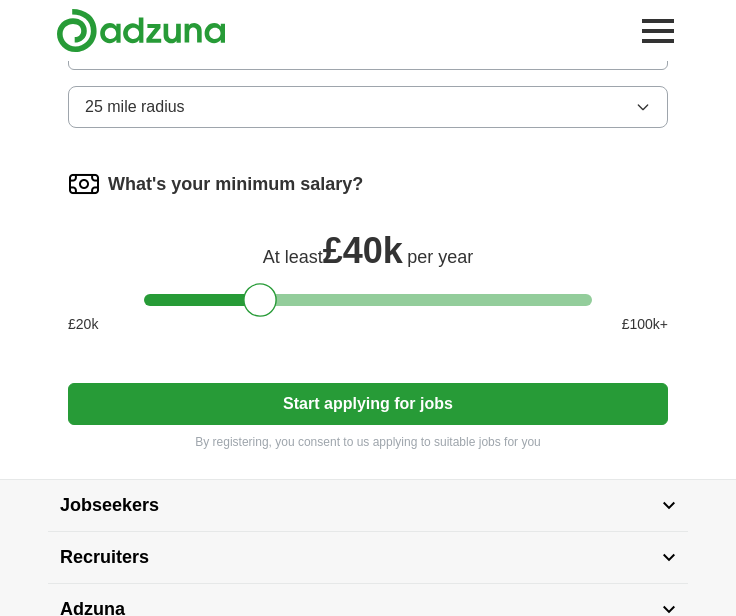 scroll, scrollTop: 1123, scrollLeft: 0, axis: vertical 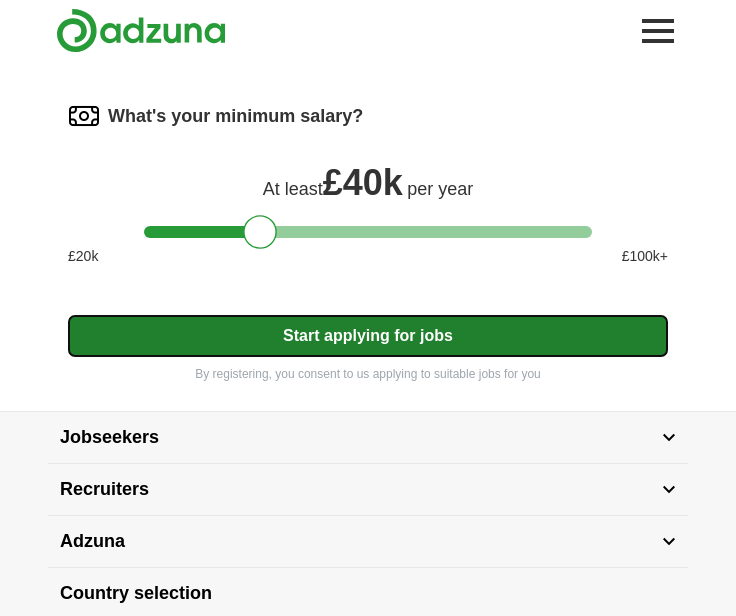 click on "Start applying for jobs" at bounding box center (368, 336) 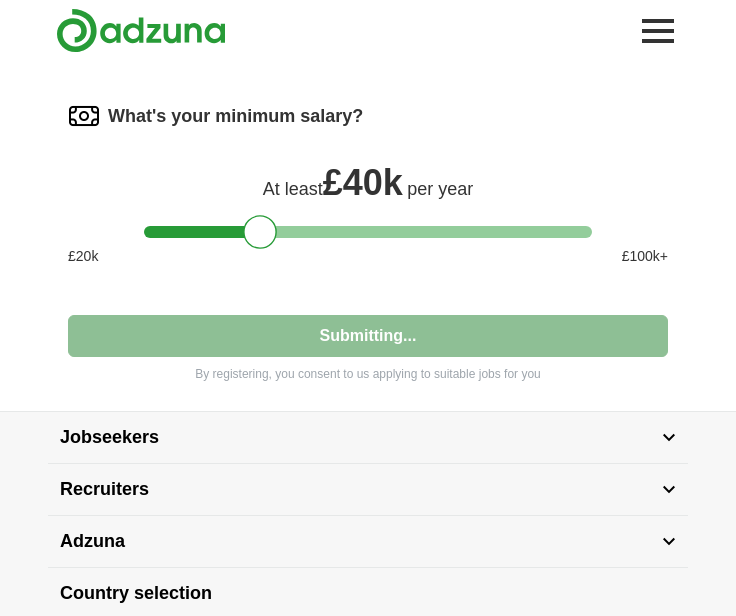 select on "**" 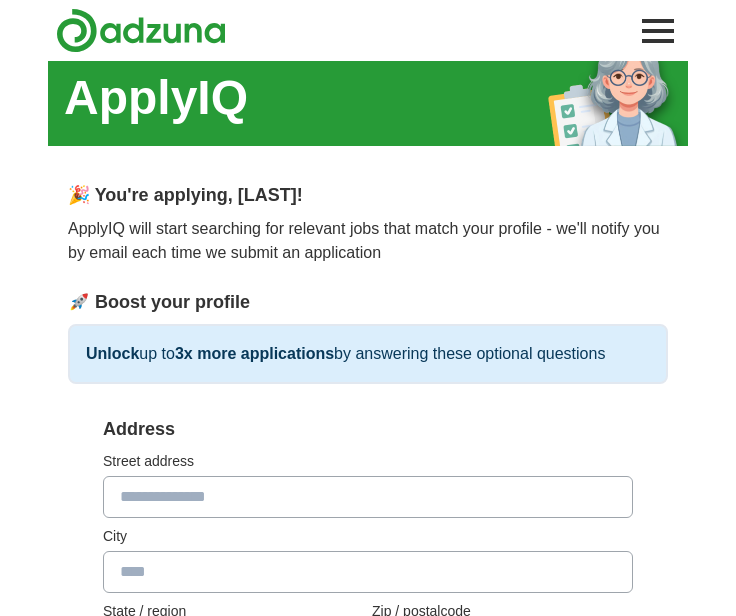 scroll, scrollTop: 0, scrollLeft: 0, axis: both 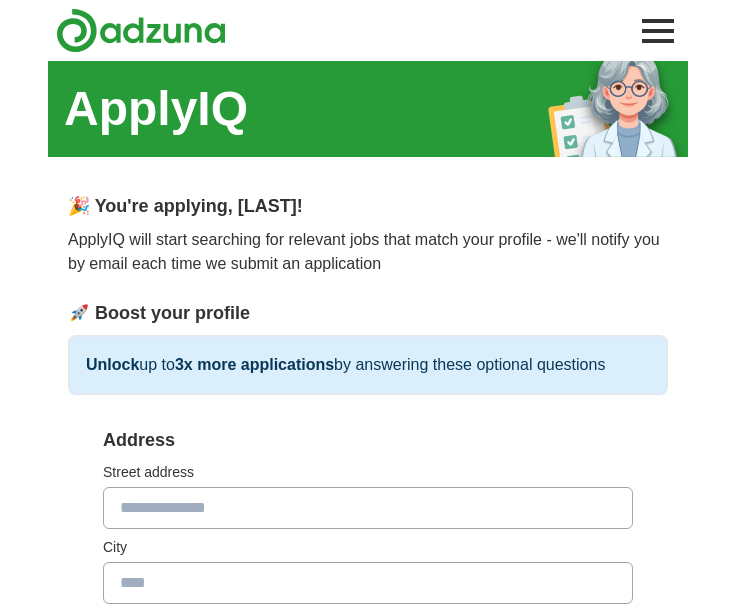 click at bounding box center [368, 508] 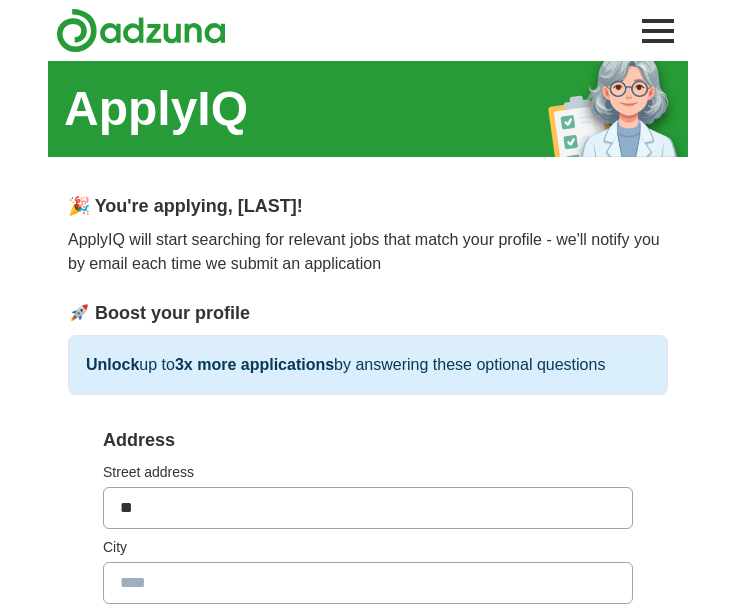 type on "**********" 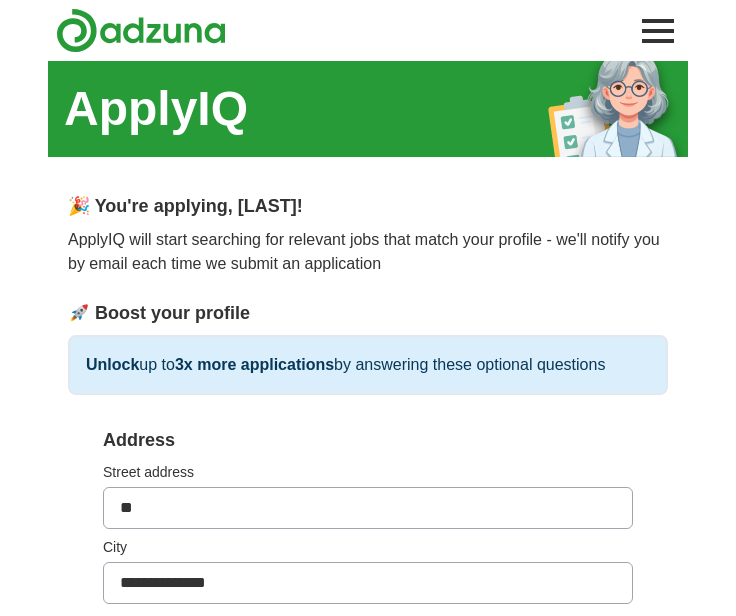 type on "********" 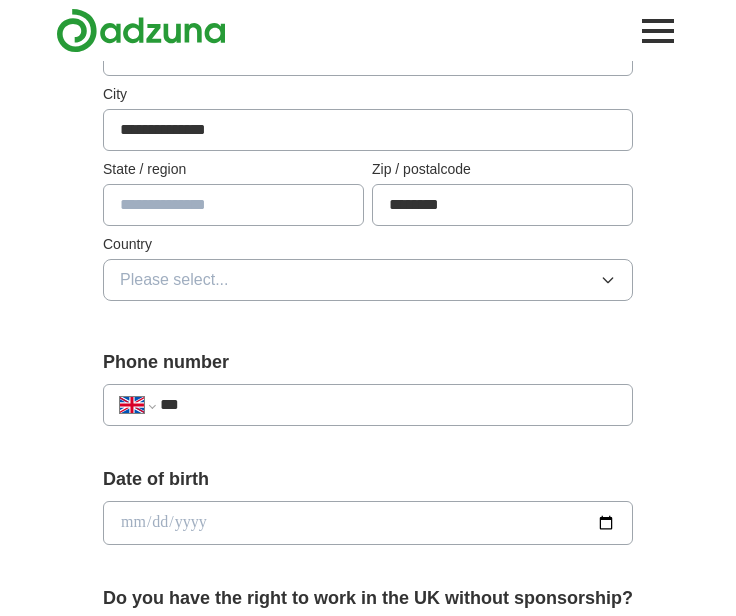 scroll, scrollTop: 500, scrollLeft: 0, axis: vertical 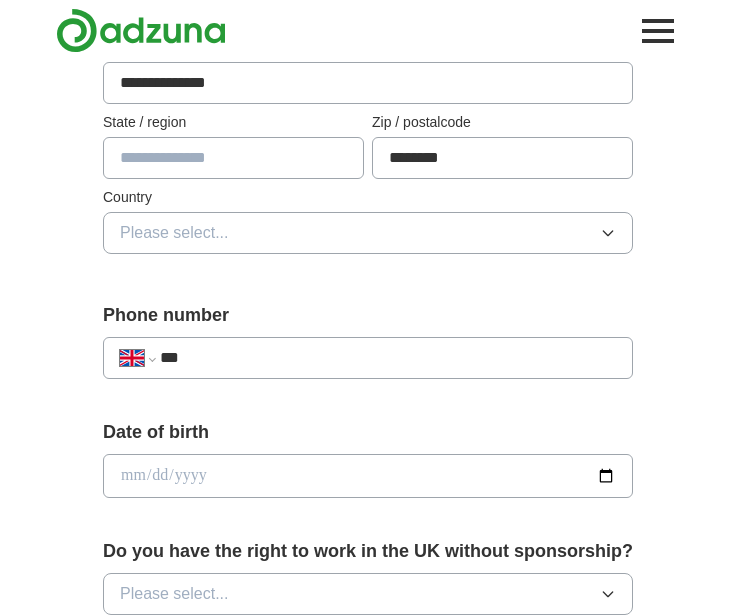 click at bounding box center (368, 476) 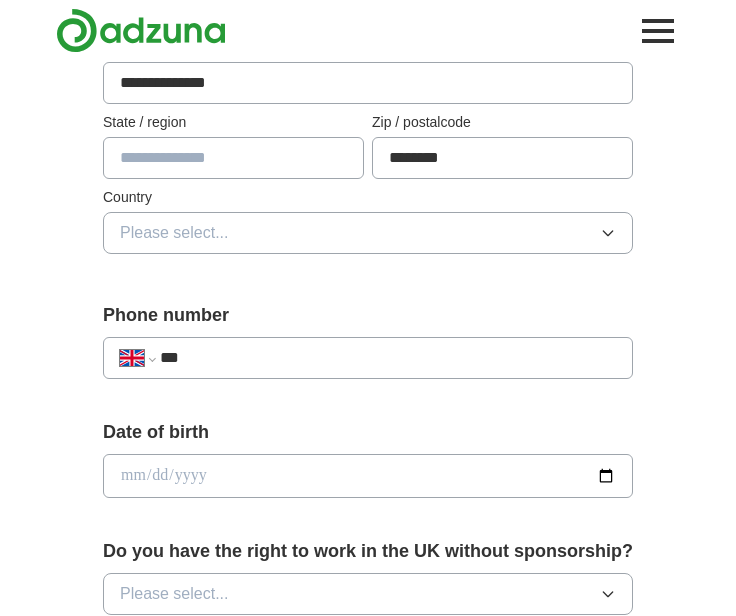 type on "**********" 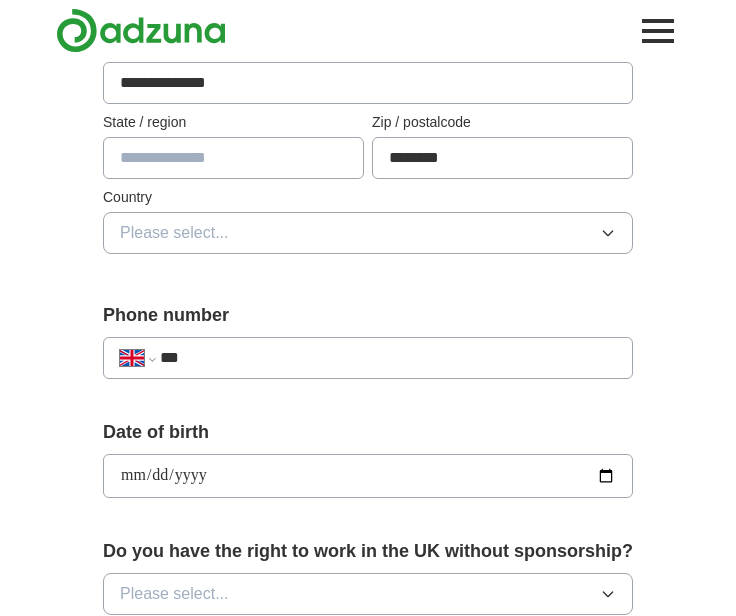 scroll, scrollTop: 667, scrollLeft: 0, axis: vertical 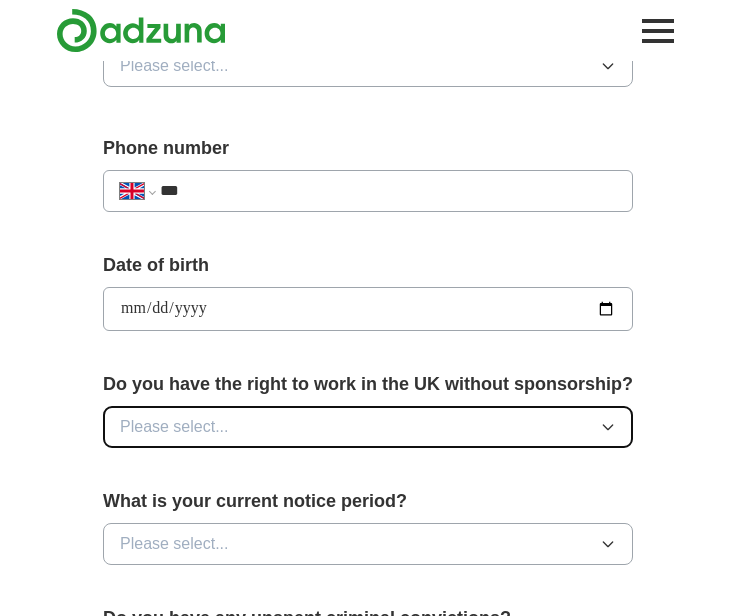 click on "Please select..." at bounding box center (368, 427) 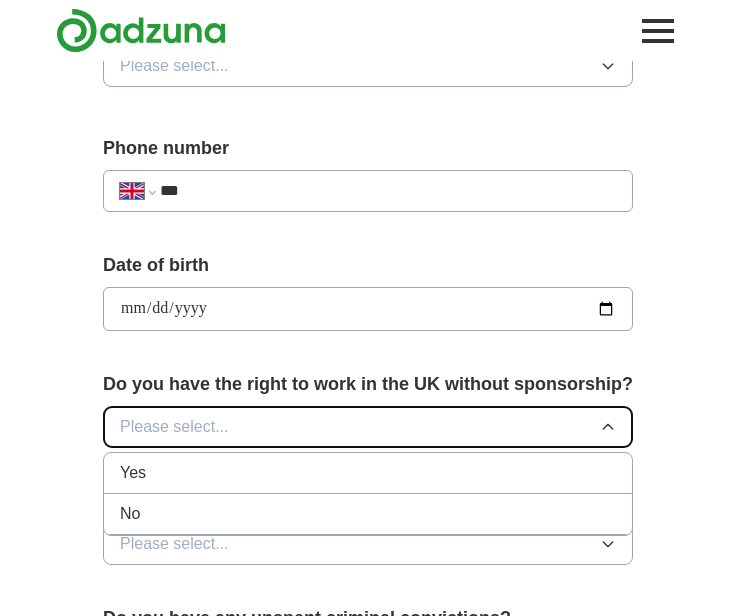 click on "Please select..." at bounding box center [368, 427] 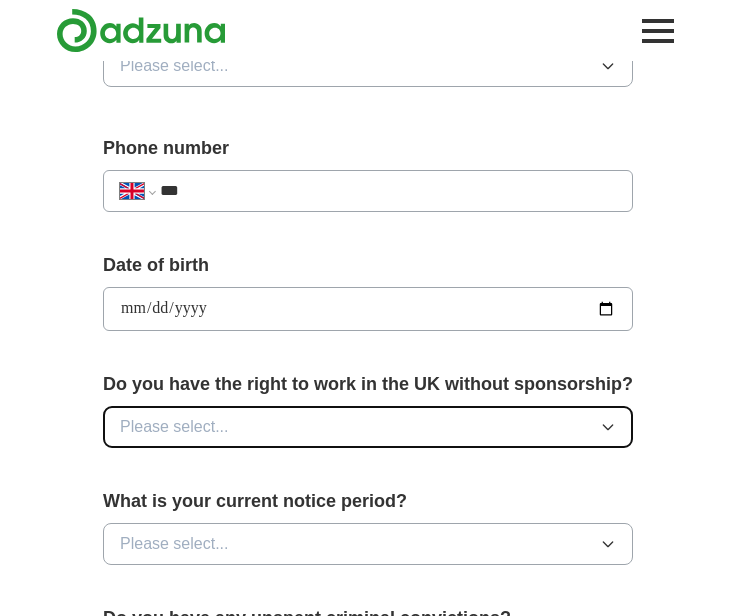 click on "Please select..." at bounding box center (368, 427) 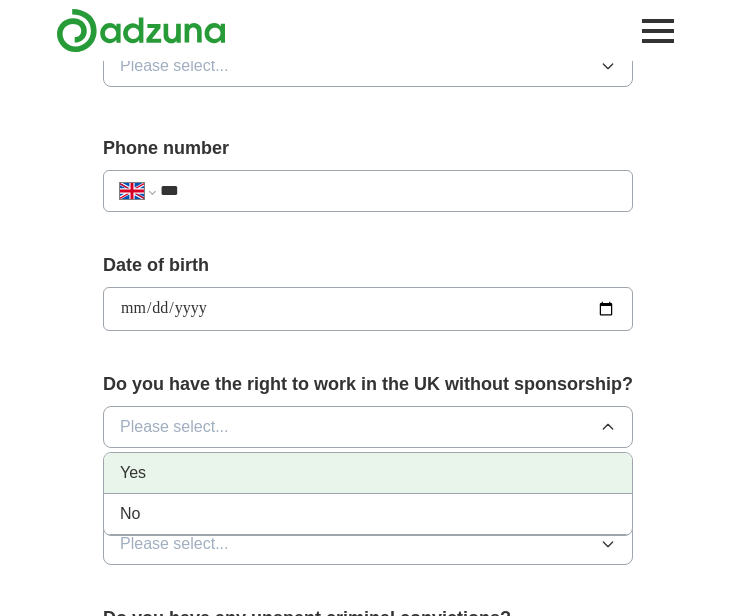 click on "Yes" at bounding box center (368, 473) 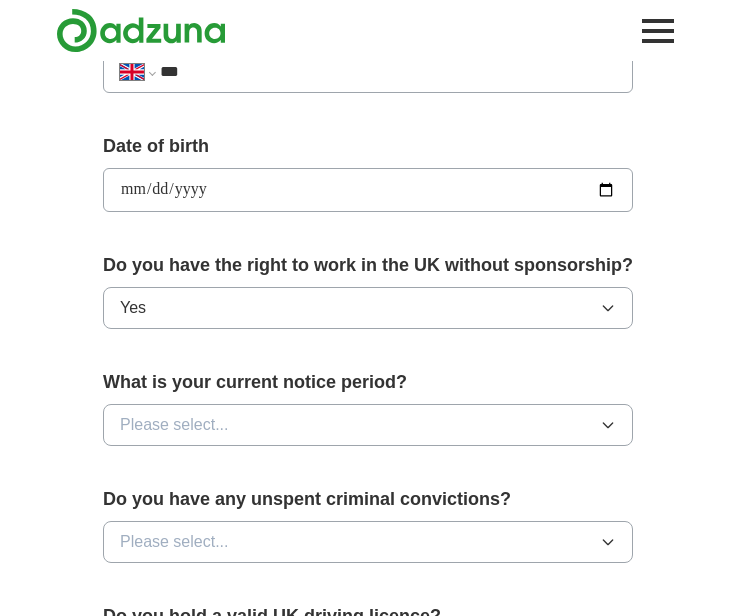 scroll, scrollTop: 833, scrollLeft: 0, axis: vertical 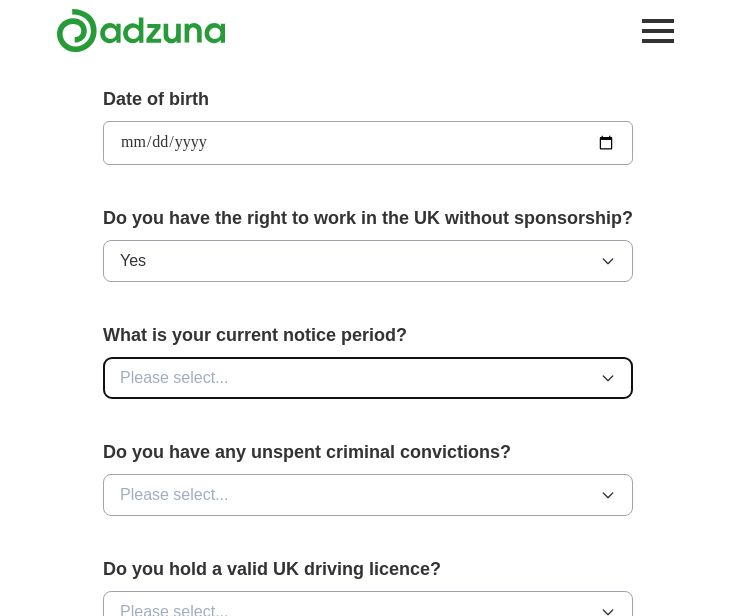 click on "Please select..." at bounding box center [368, 378] 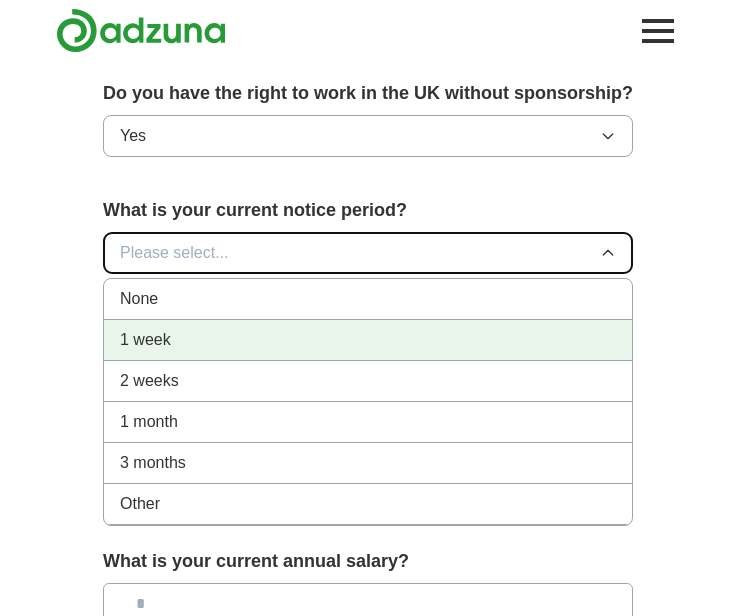 scroll, scrollTop: 1000, scrollLeft: 0, axis: vertical 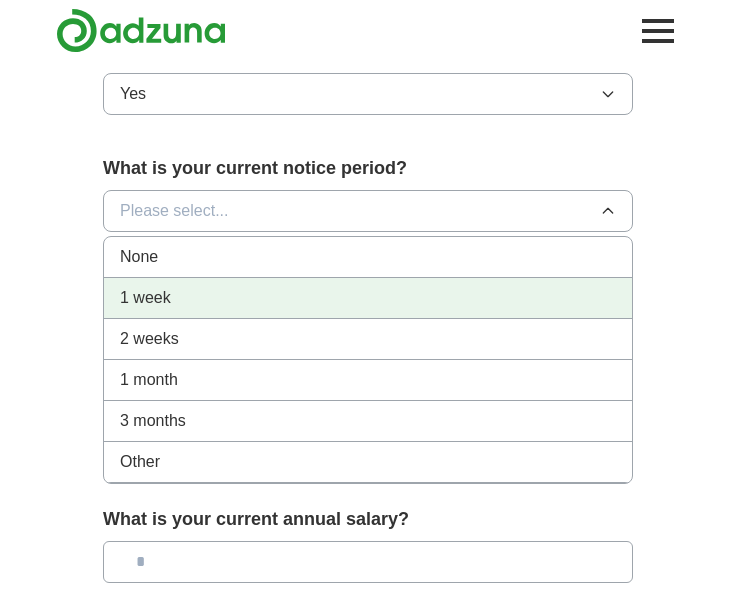 click on "1 week" at bounding box center (368, 298) 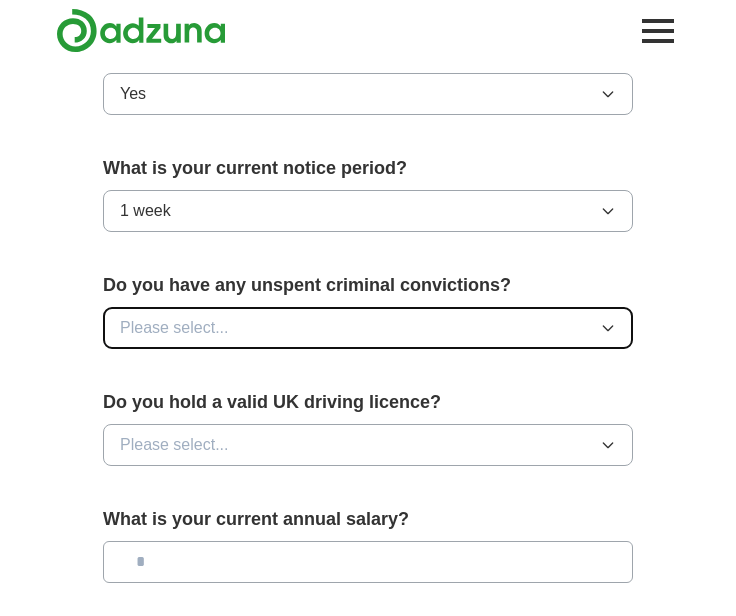click on "Please select..." at bounding box center (368, 328) 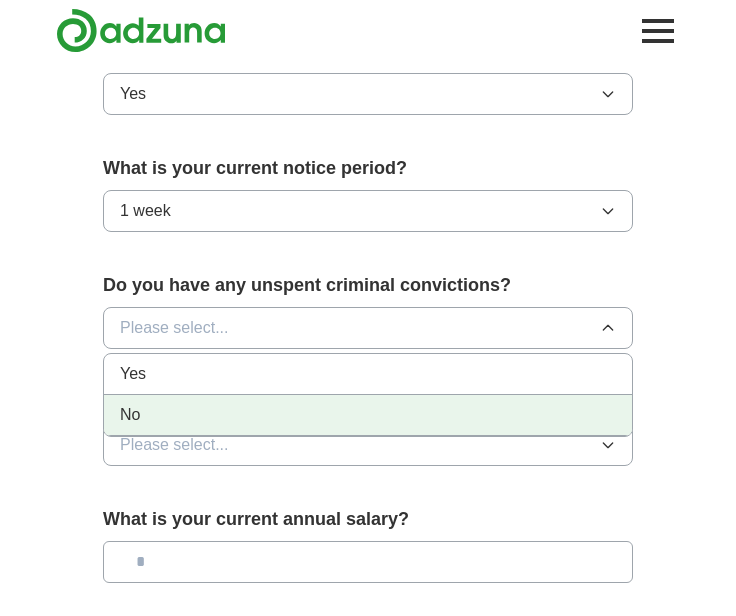 click on "No" at bounding box center [368, 415] 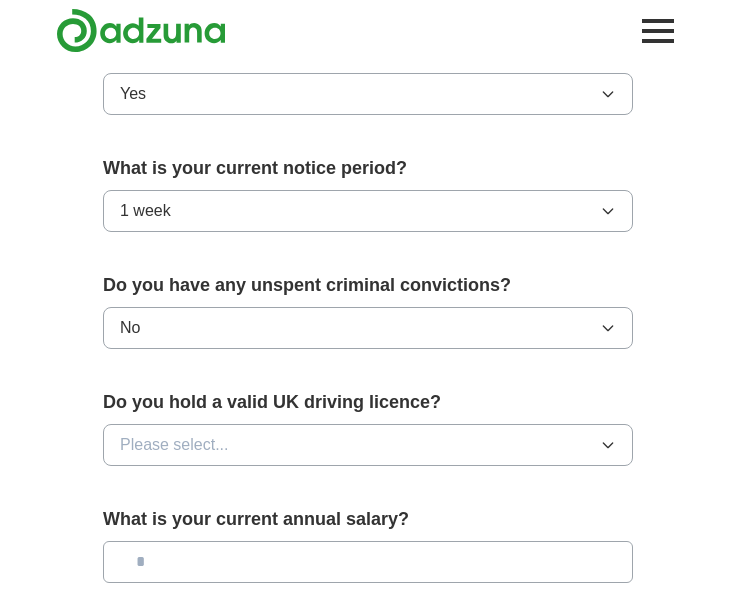 scroll, scrollTop: 1167, scrollLeft: 0, axis: vertical 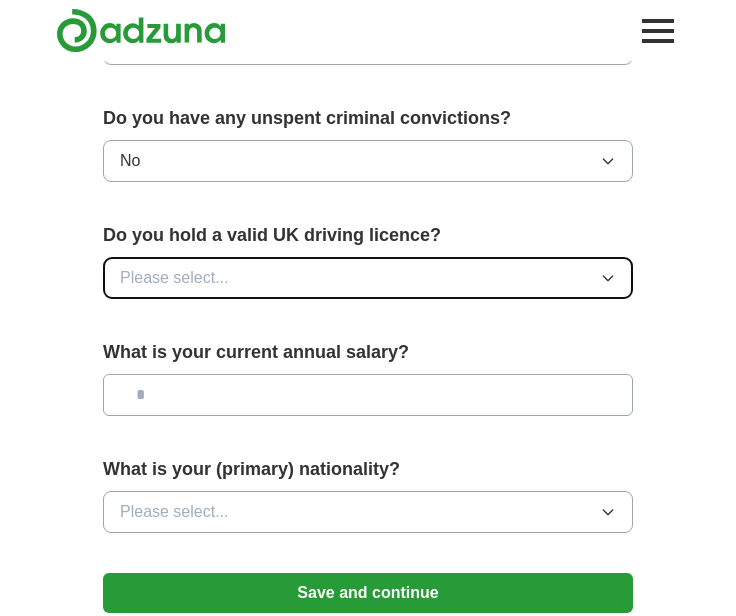 click on "Please select..." at bounding box center (368, 278) 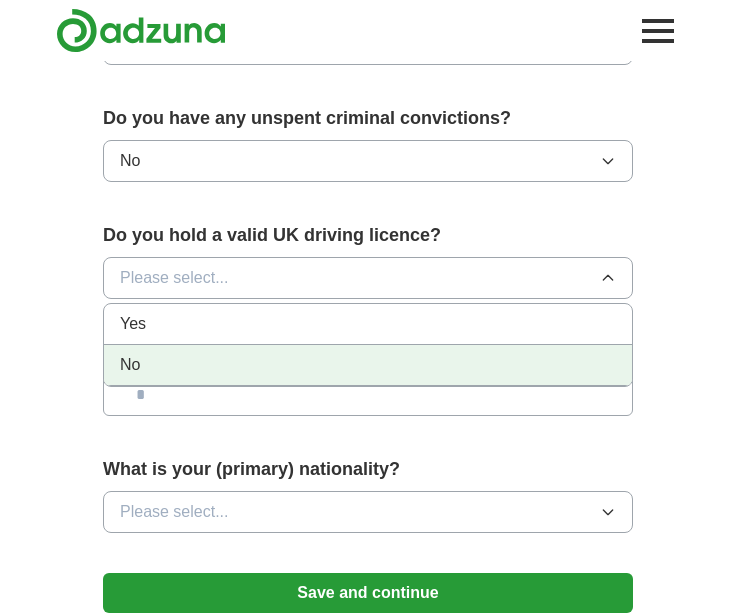 click on "No" at bounding box center (368, 365) 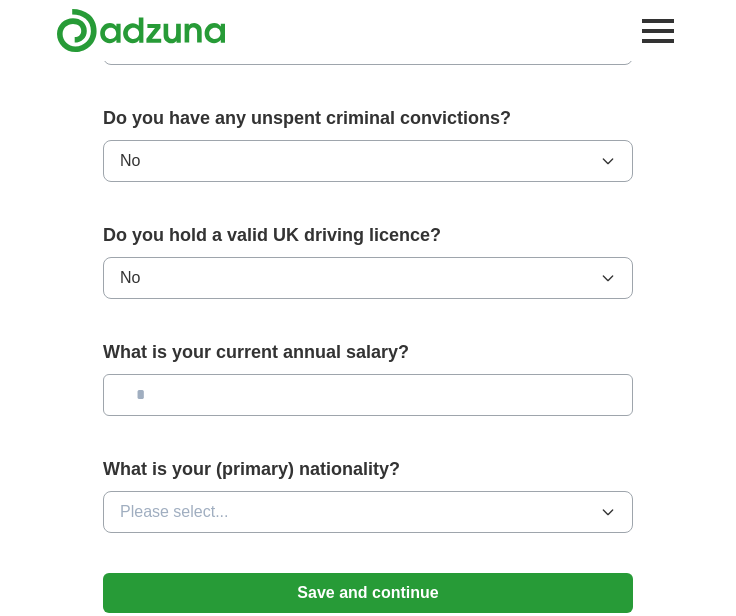 click at bounding box center (368, 395) 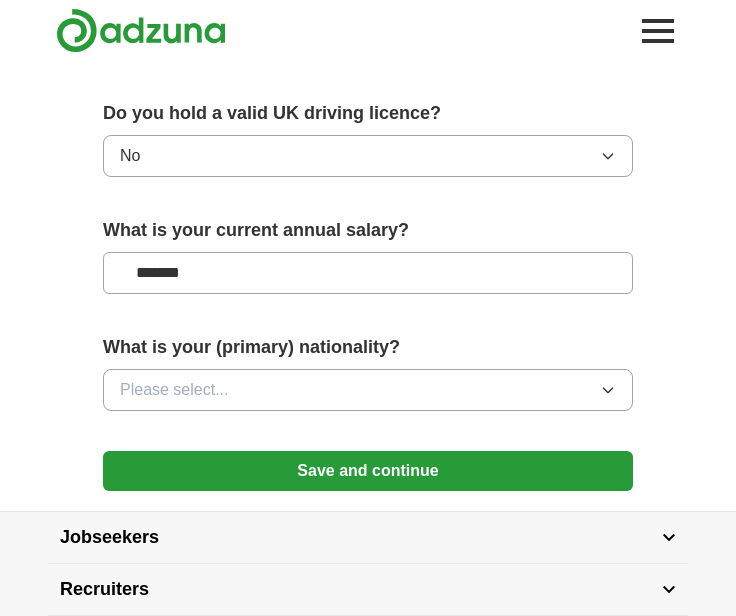 scroll, scrollTop: 1333, scrollLeft: 0, axis: vertical 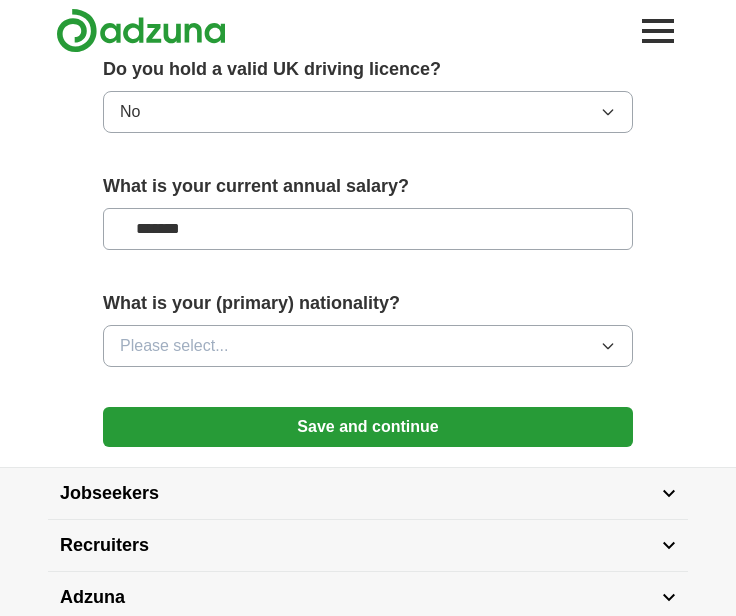 type on "*******" 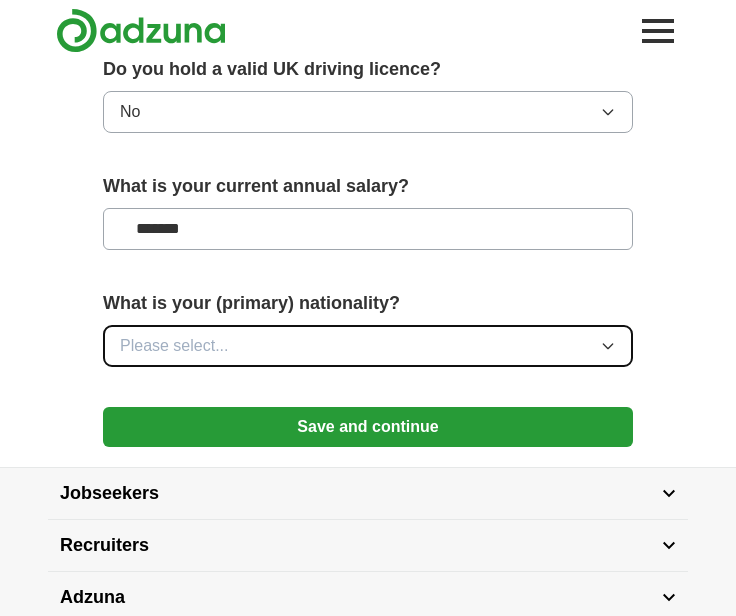 click on "Please select..." at bounding box center (368, 346) 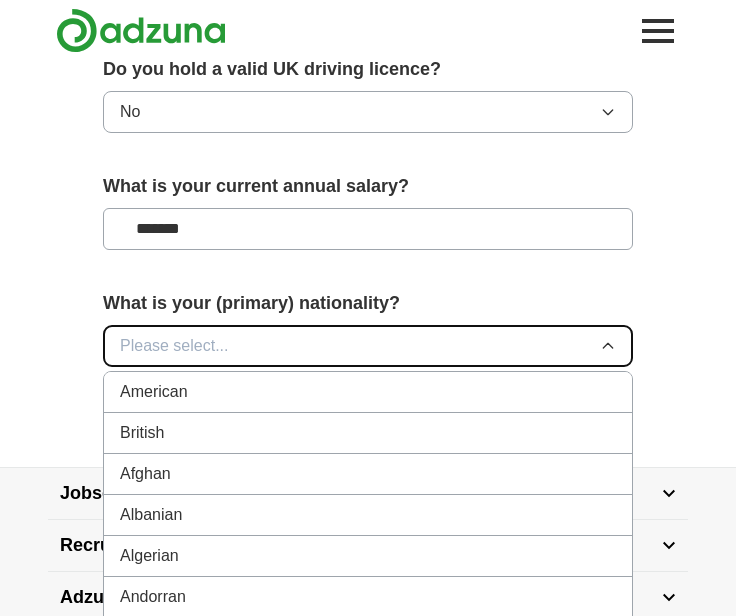 type 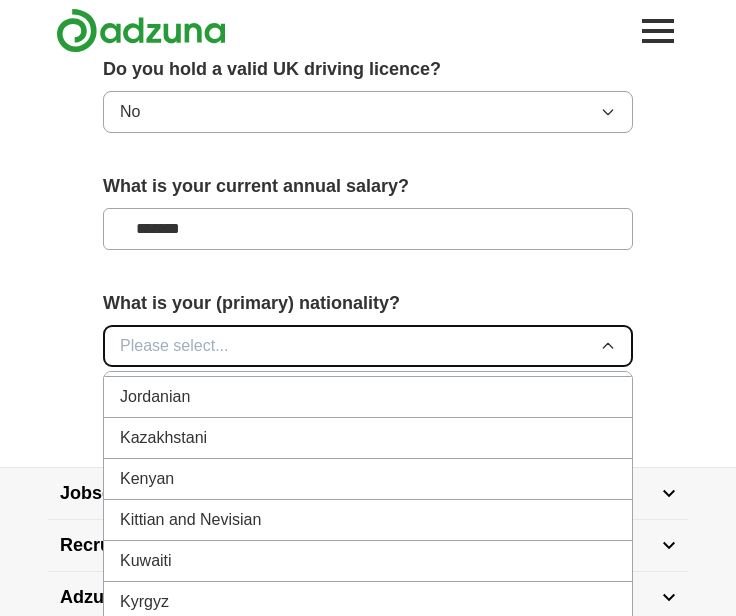 scroll, scrollTop: 3667, scrollLeft: 0, axis: vertical 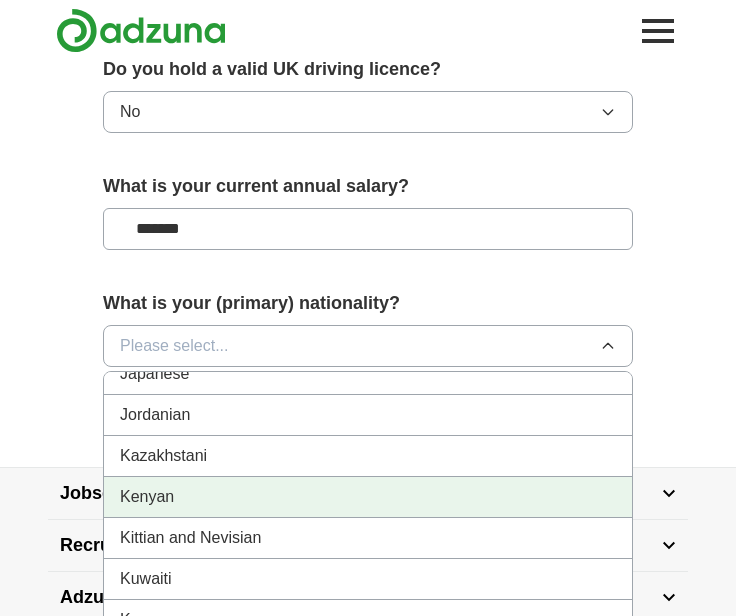 click on "Kenyan" at bounding box center [368, 497] 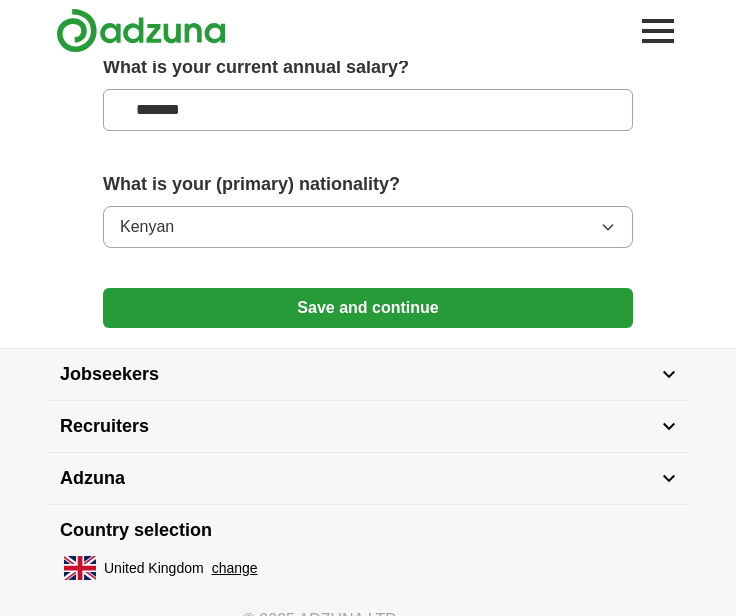 scroll, scrollTop: 1500, scrollLeft: 0, axis: vertical 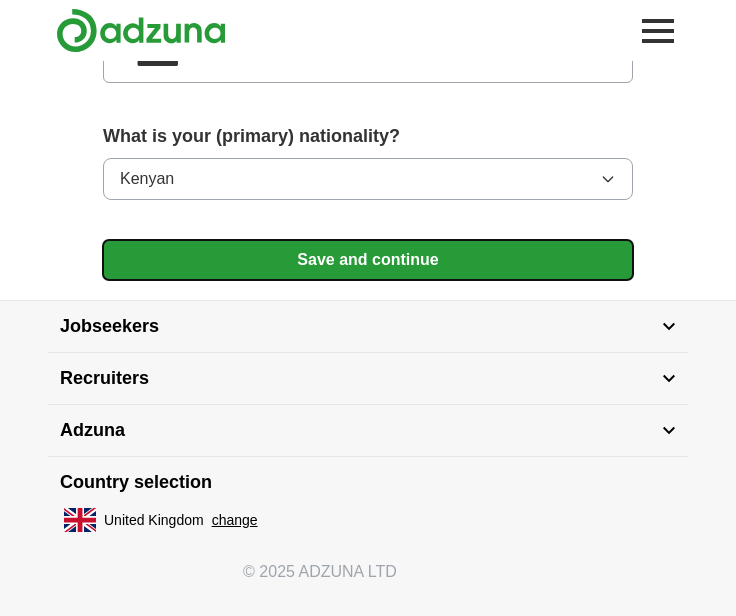 click on "Save and continue" at bounding box center (368, 260) 